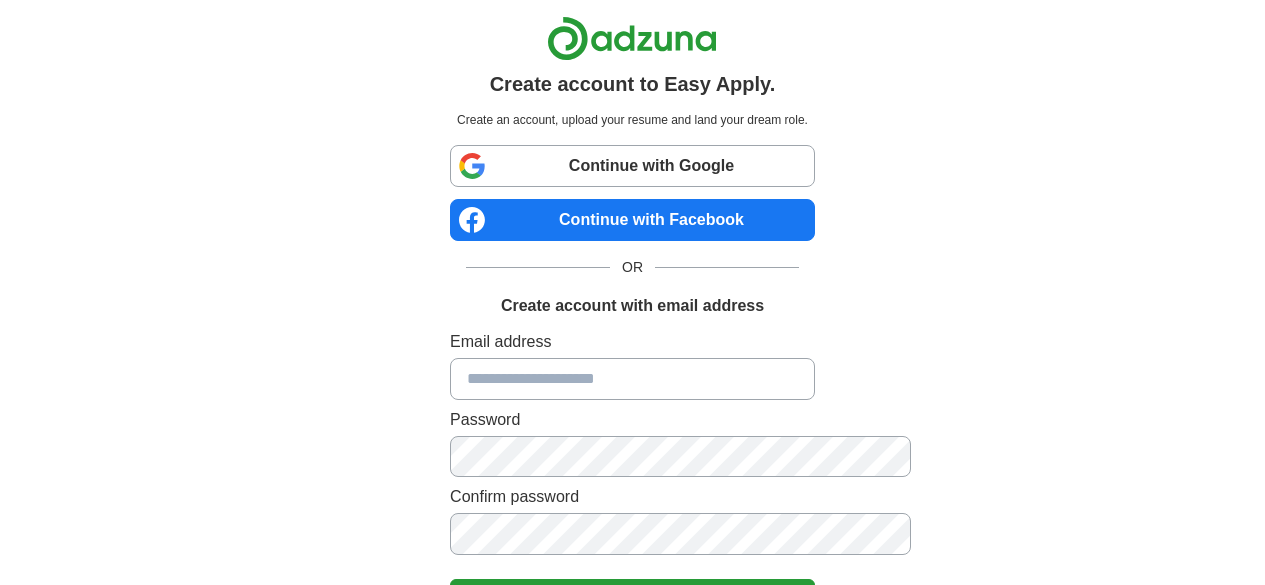 scroll, scrollTop: 0, scrollLeft: 0, axis: both 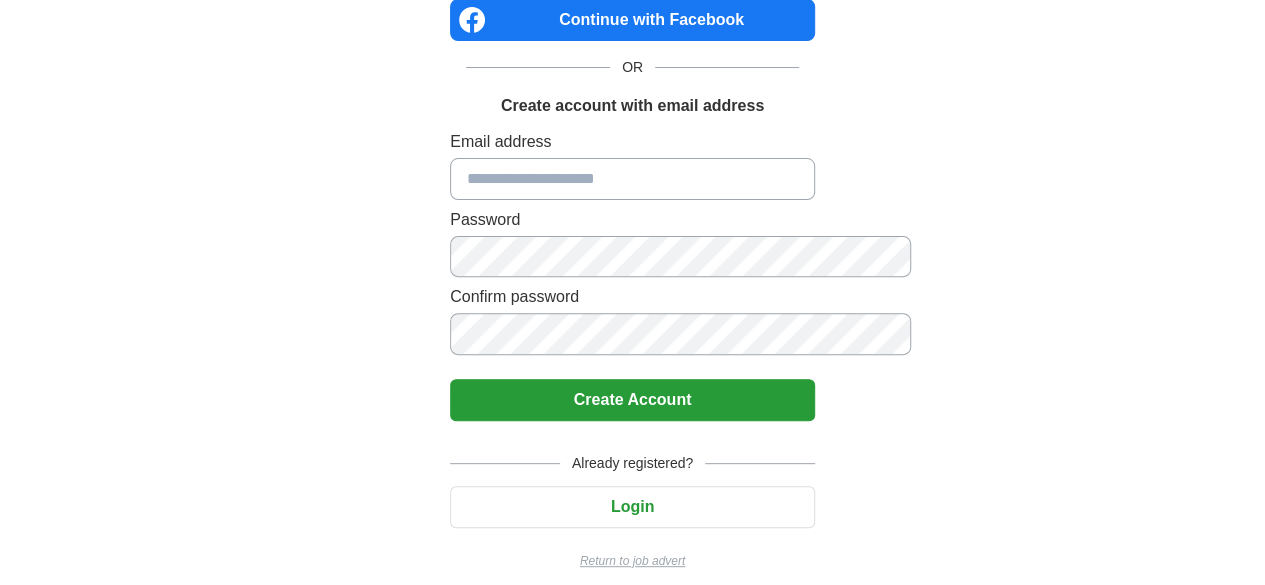click at bounding box center (632, 179) 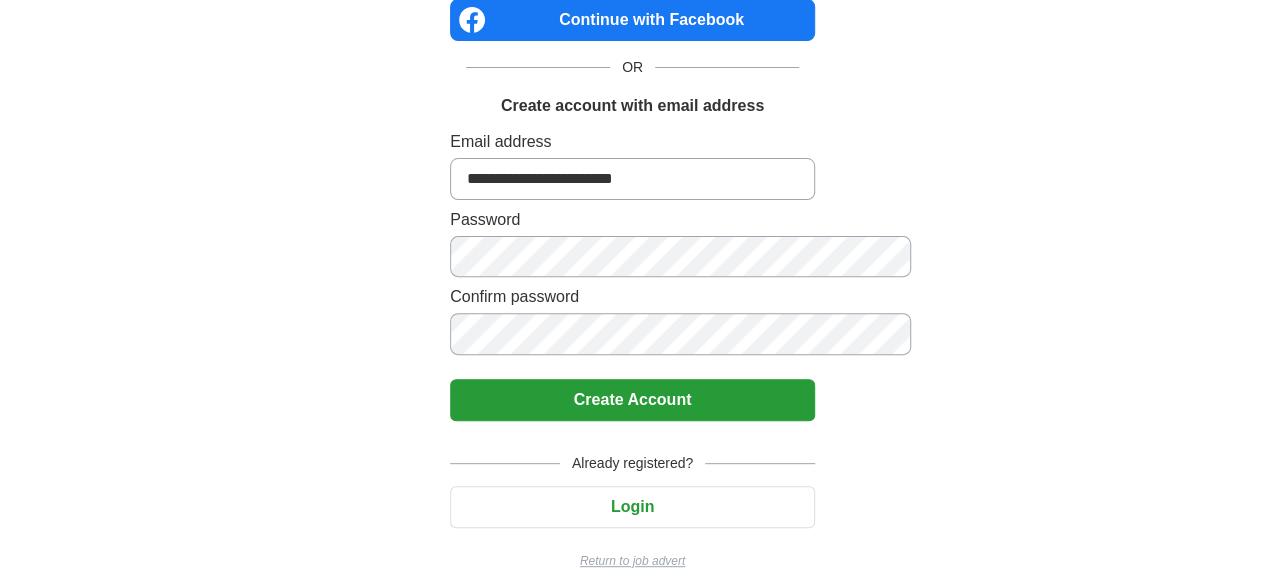 type on "**********" 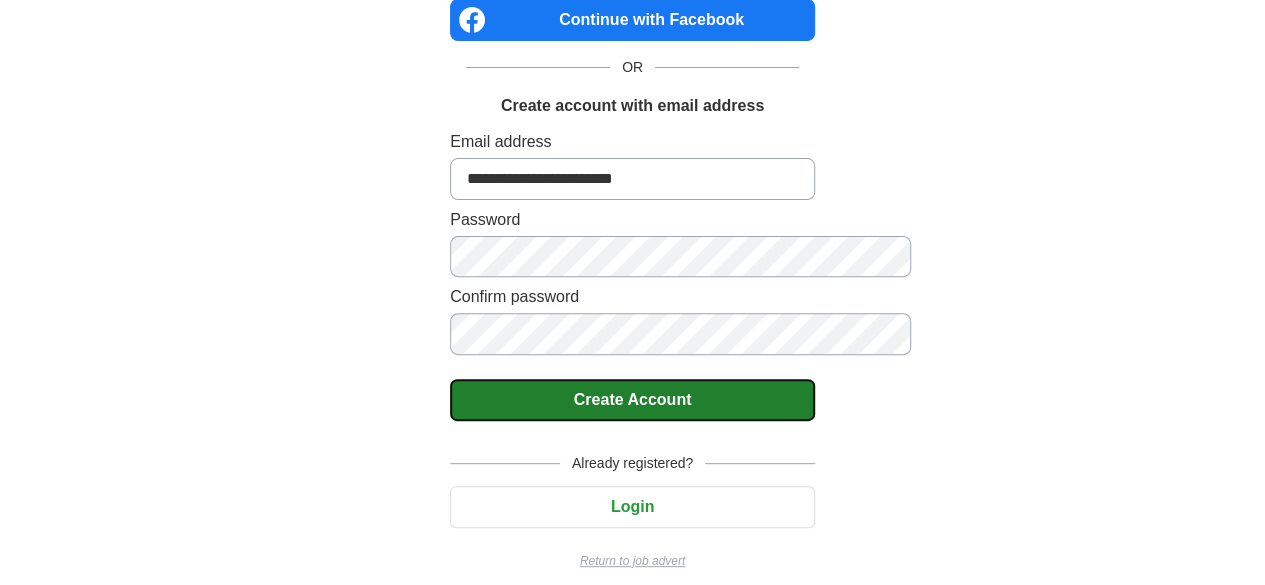 click on "Create Account" at bounding box center (632, 400) 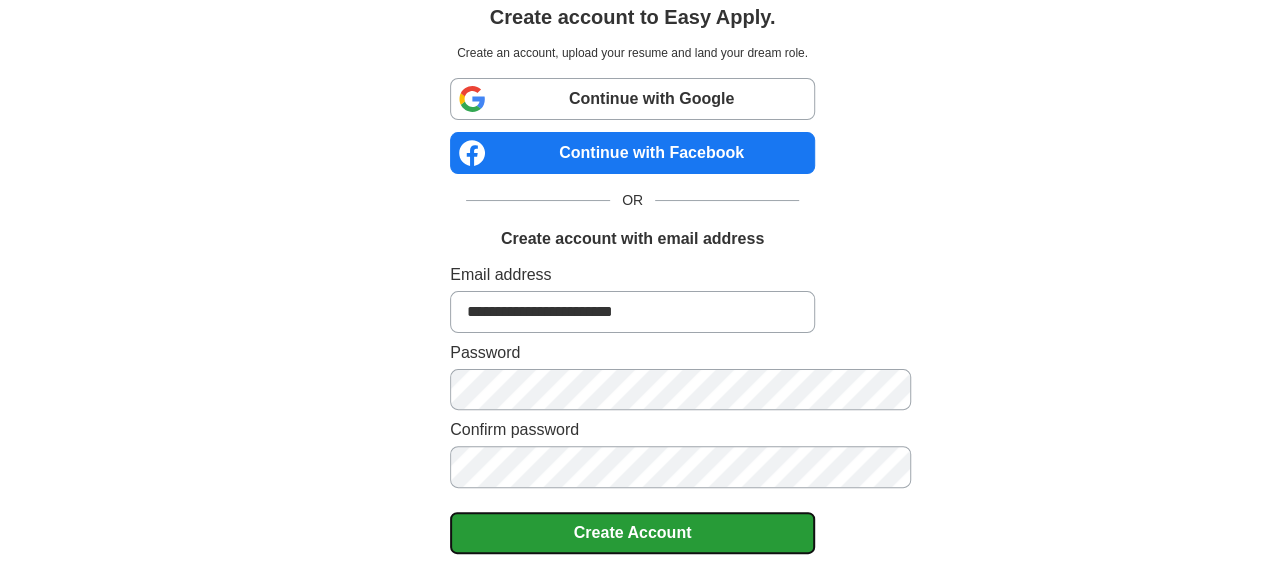 scroll, scrollTop: 0, scrollLeft: 0, axis: both 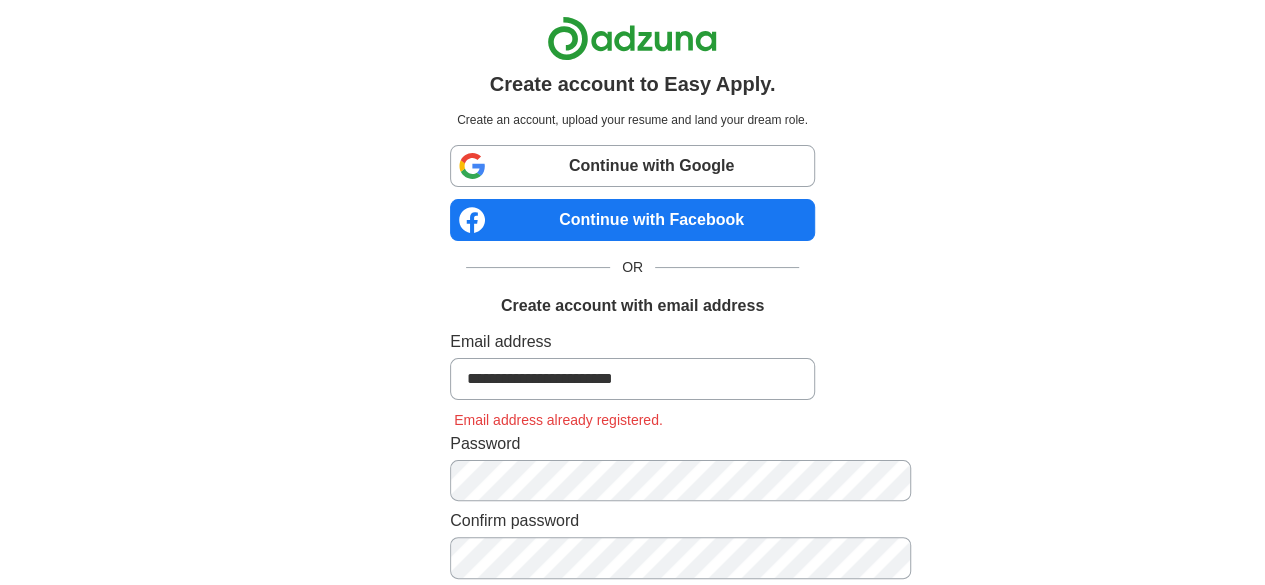 click on "**********" at bounding box center (633, 413) 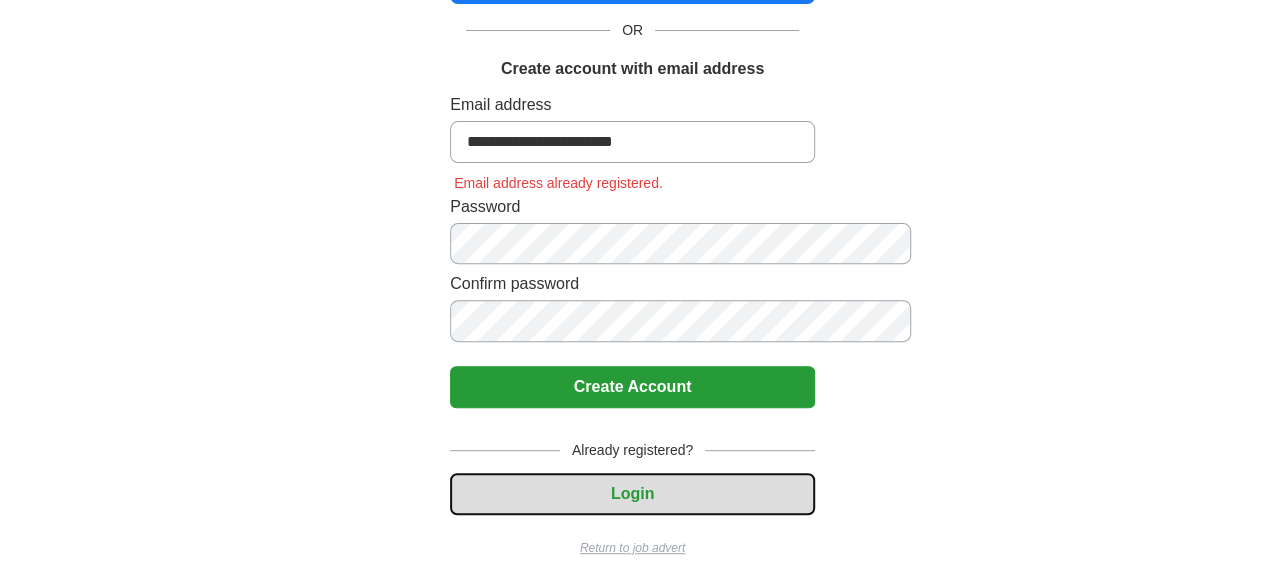 click on "Login" at bounding box center [632, 494] 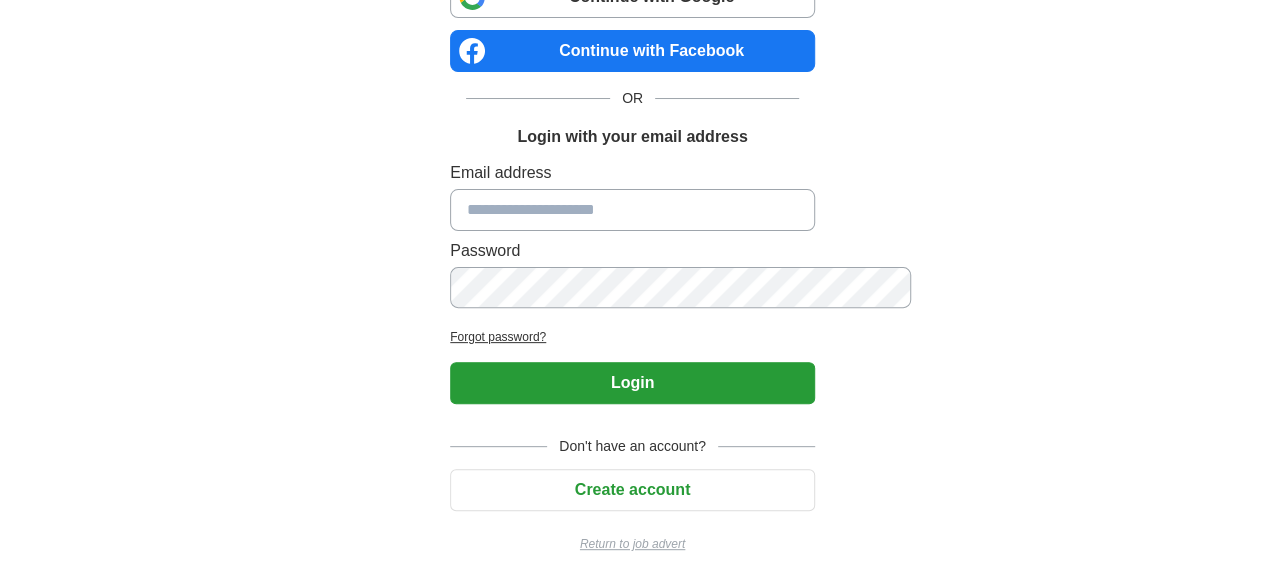 scroll, scrollTop: 166, scrollLeft: 0, axis: vertical 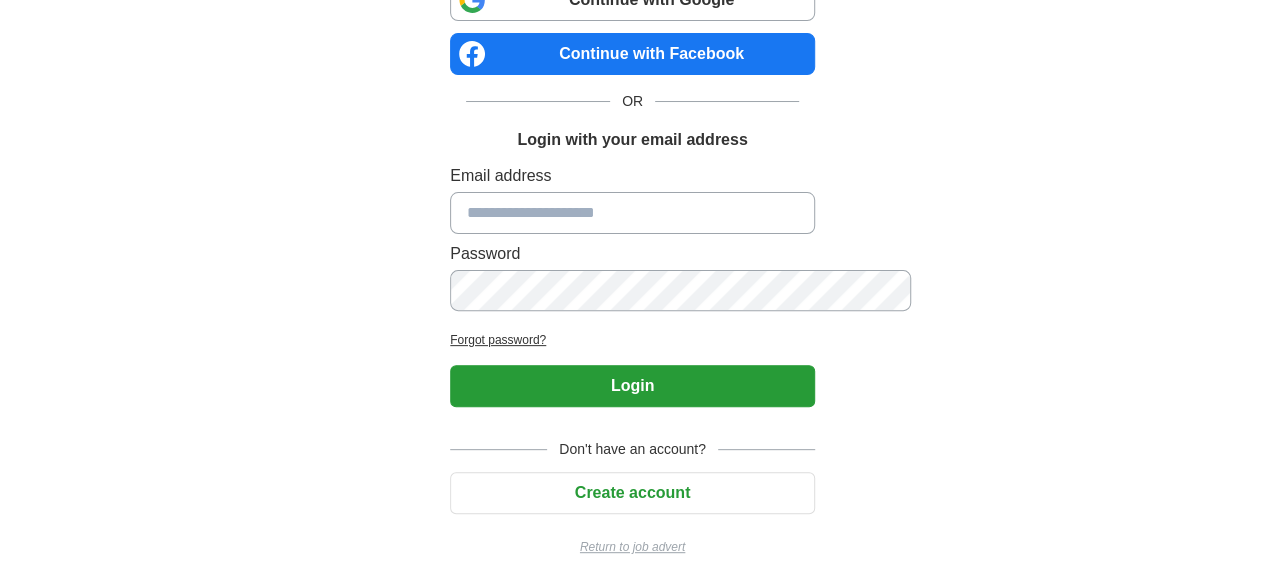 click at bounding box center (632, 213) 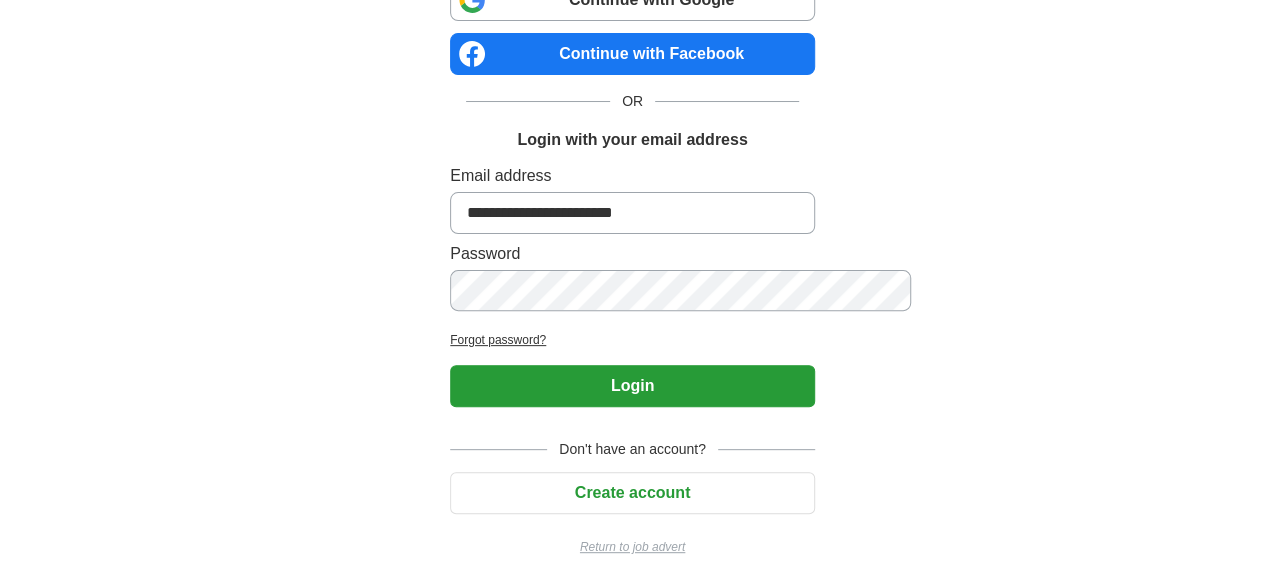 type on "**********" 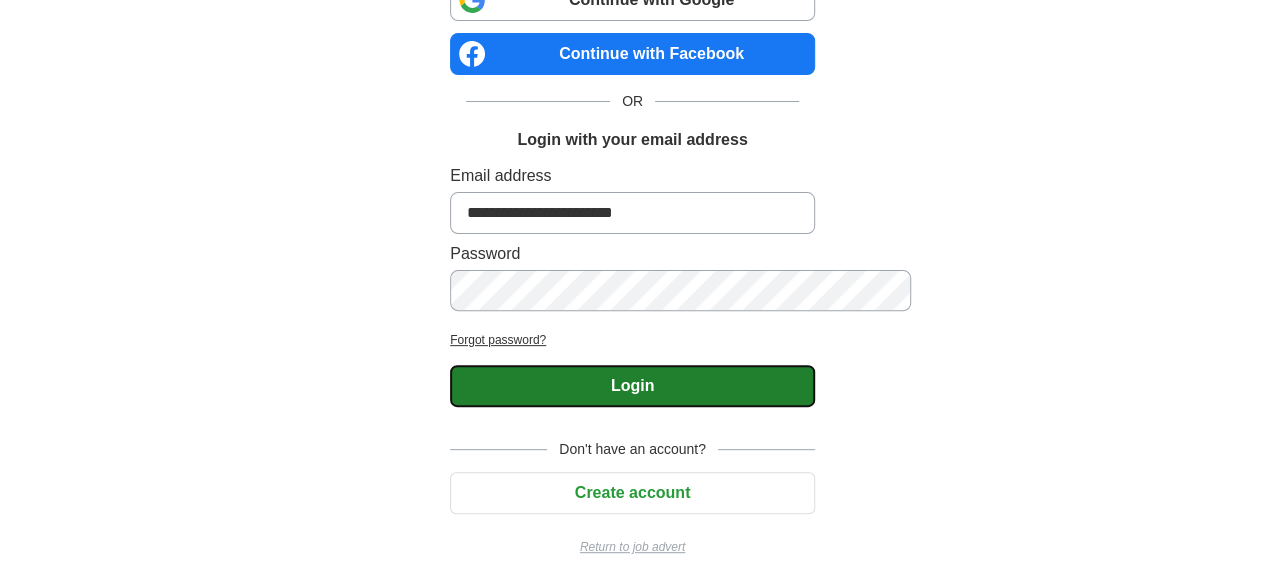 click on "Login" at bounding box center [632, 386] 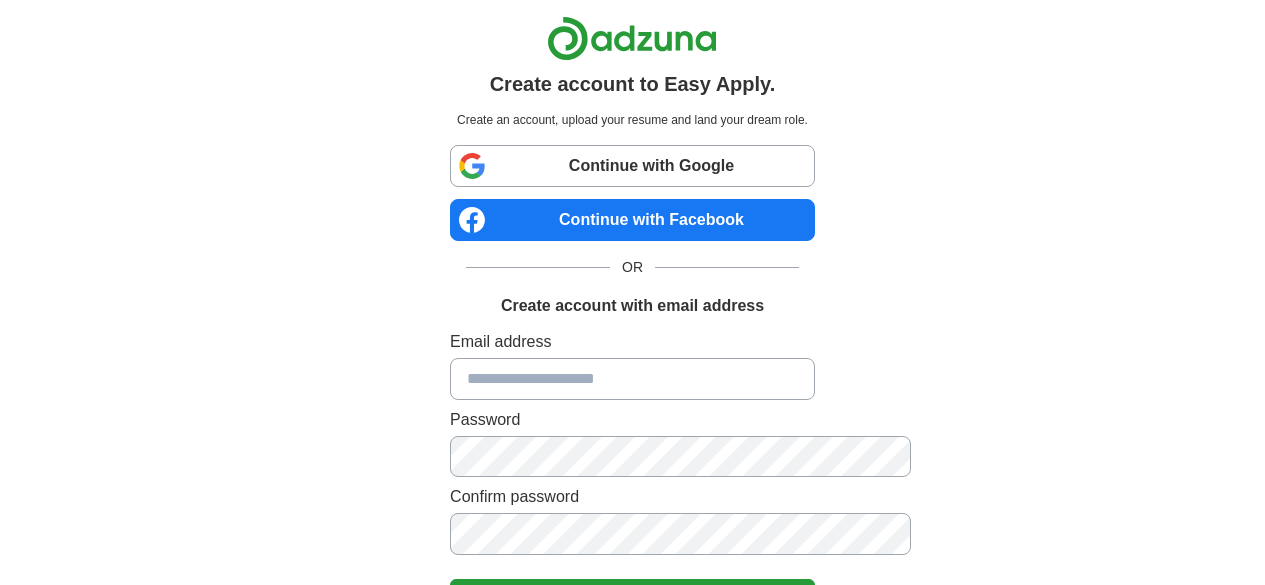 scroll, scrollTop: 0, scrollLeft: 0, axis: both 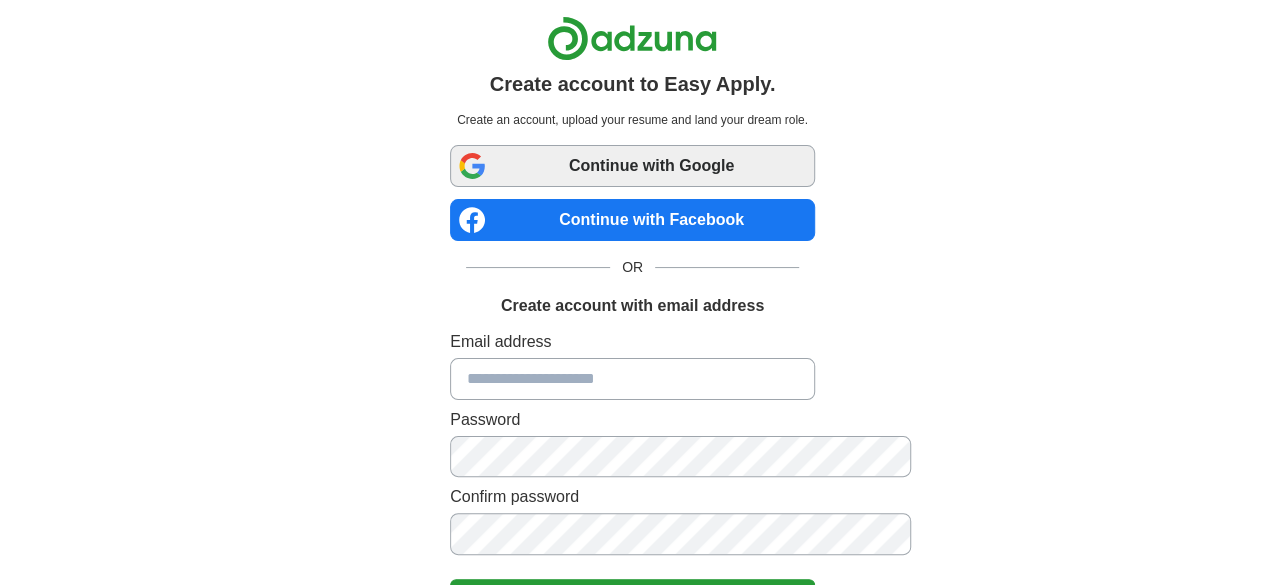 click on "Continue with Google" at bounding box center [632, 166] 